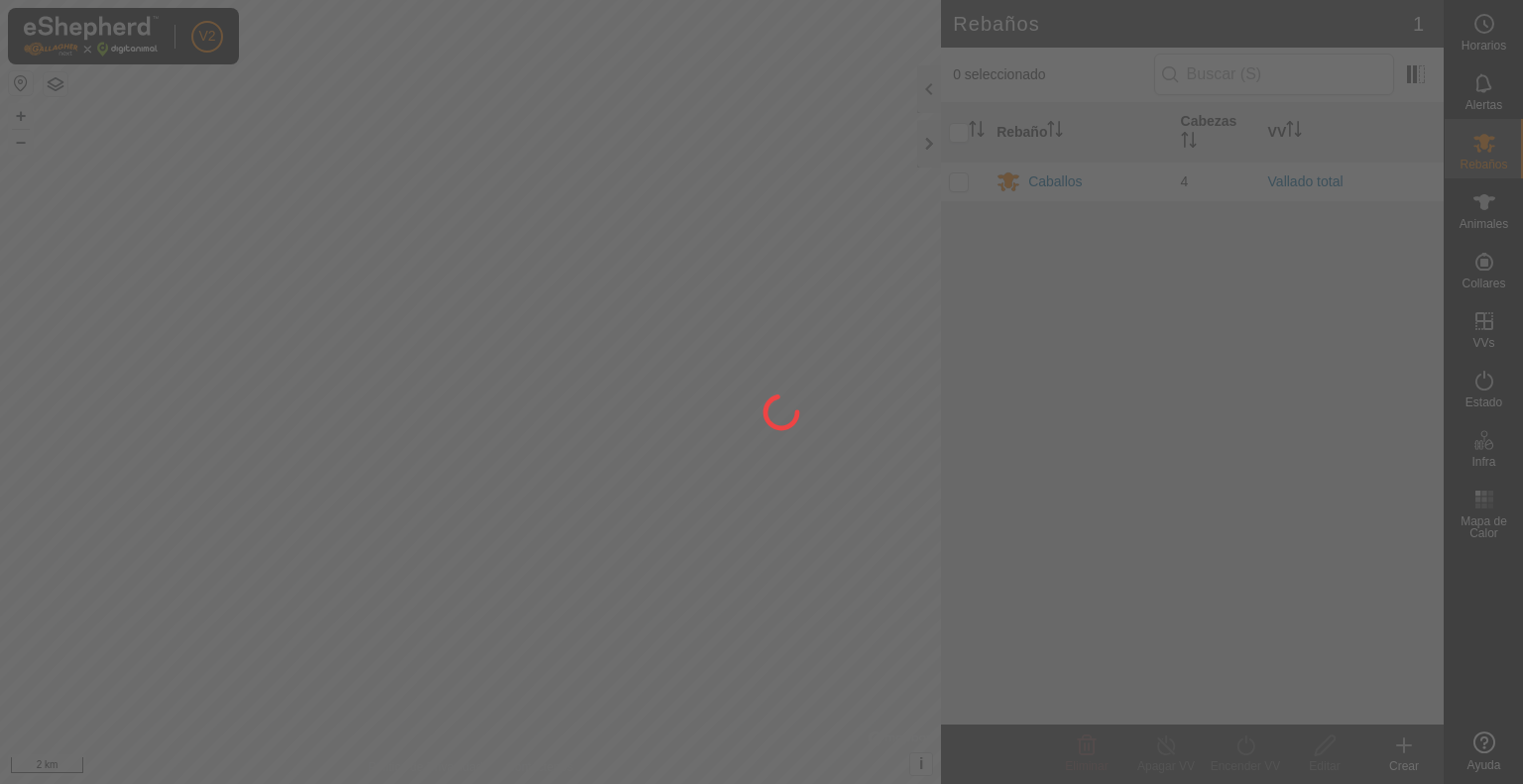 scroll, scrollTop: 0, scrollLeft: 0, axis: both 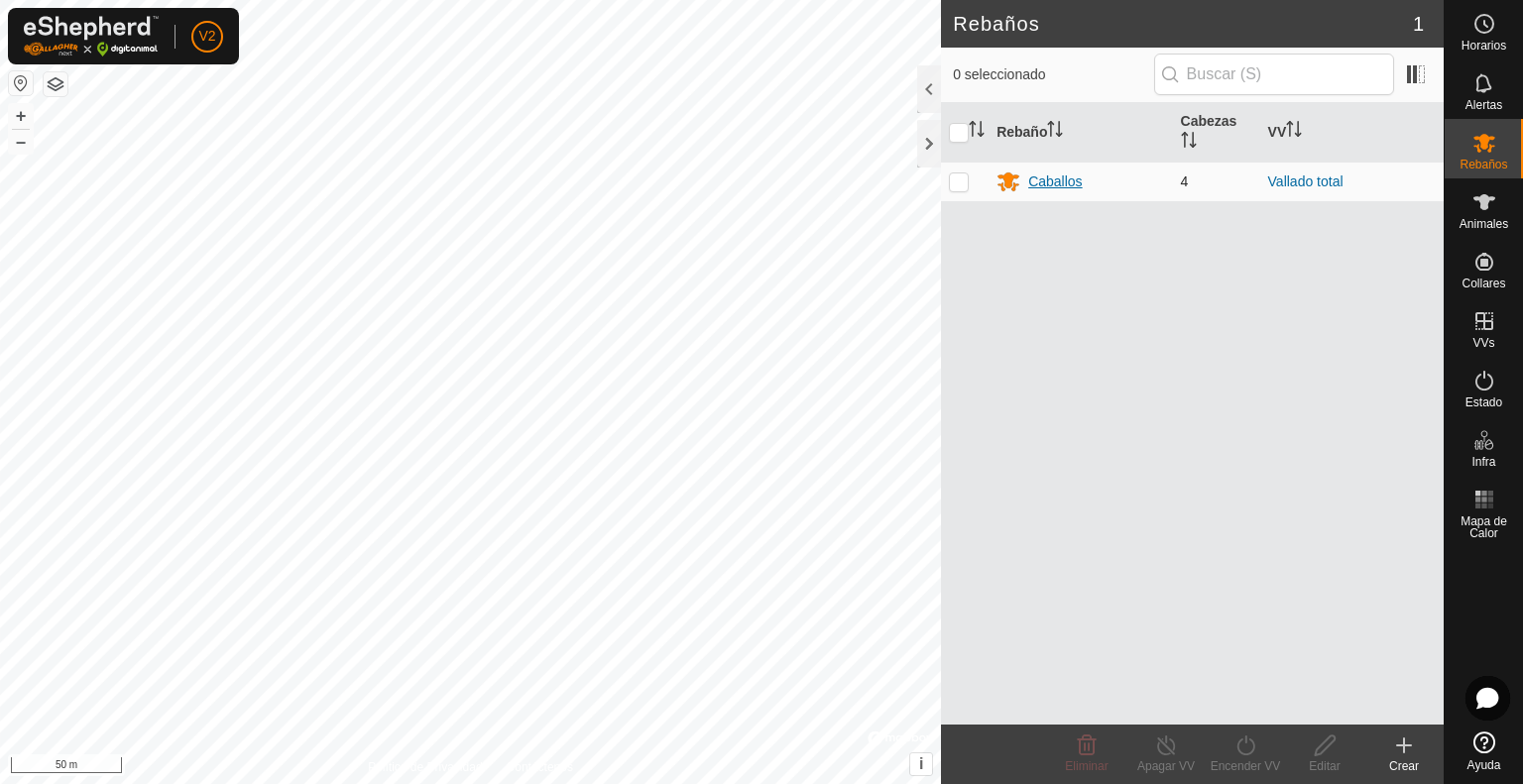 click on "Caballos" at bounding box center (1055, 181) 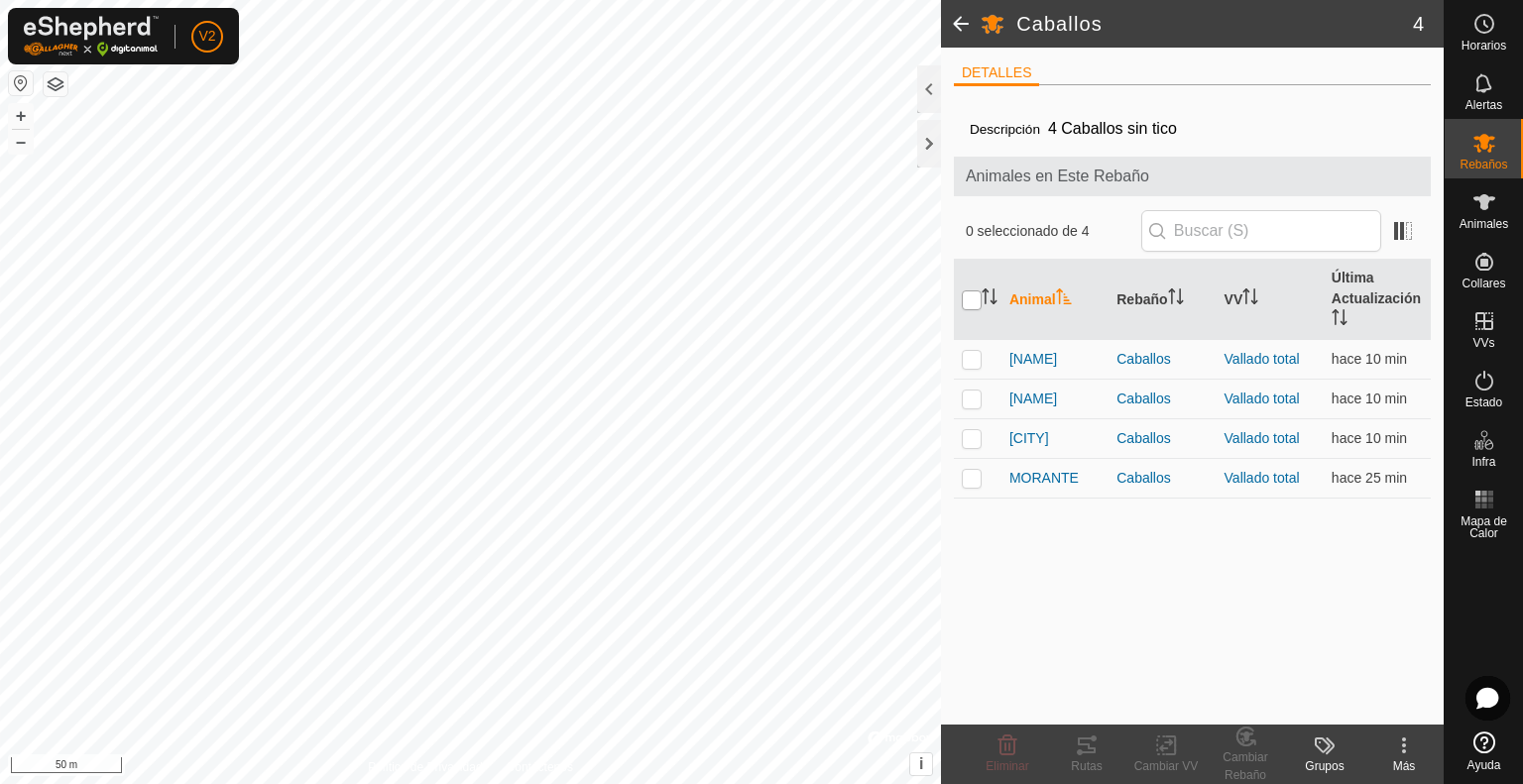 click at bounding box center (972, 300) 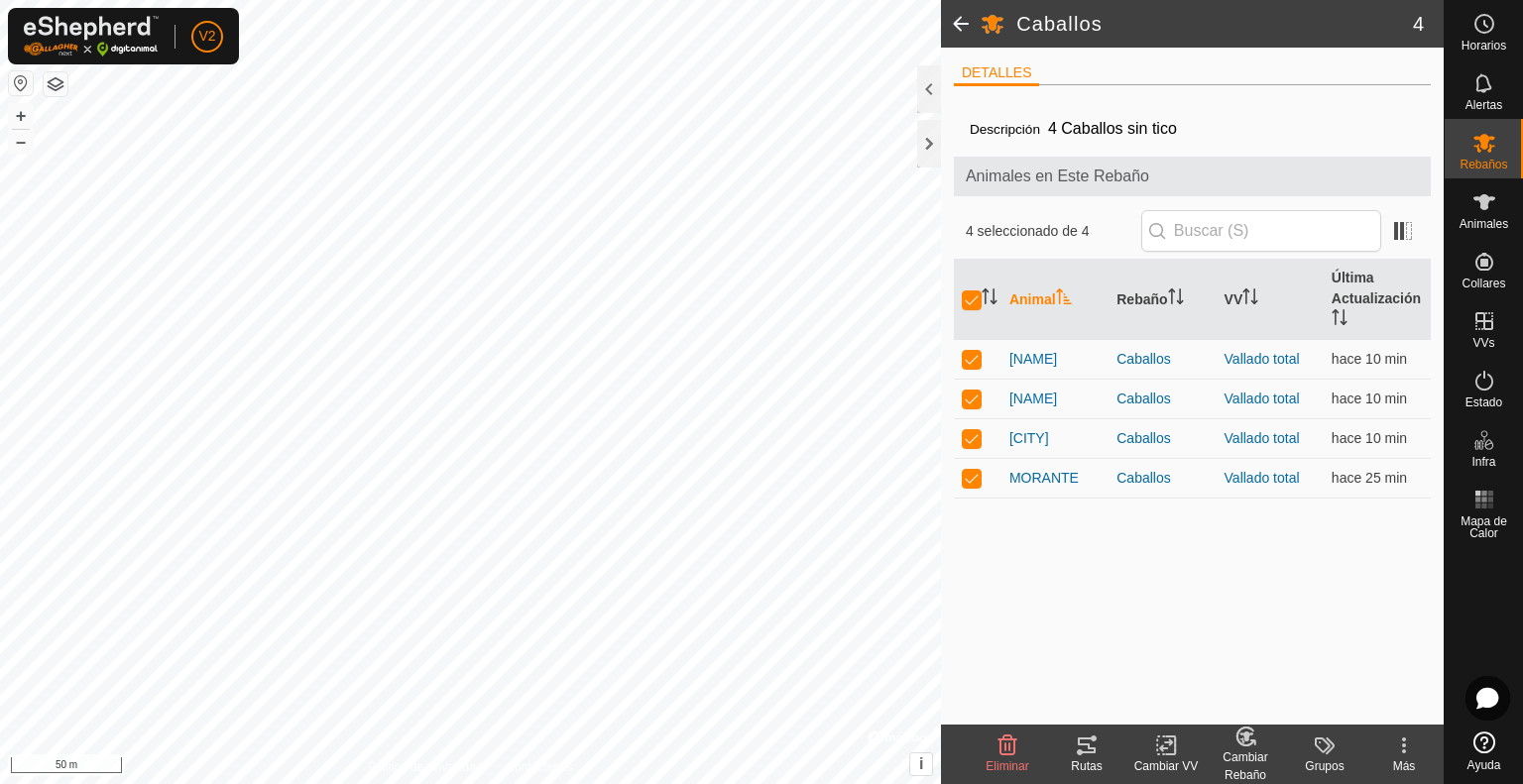 click 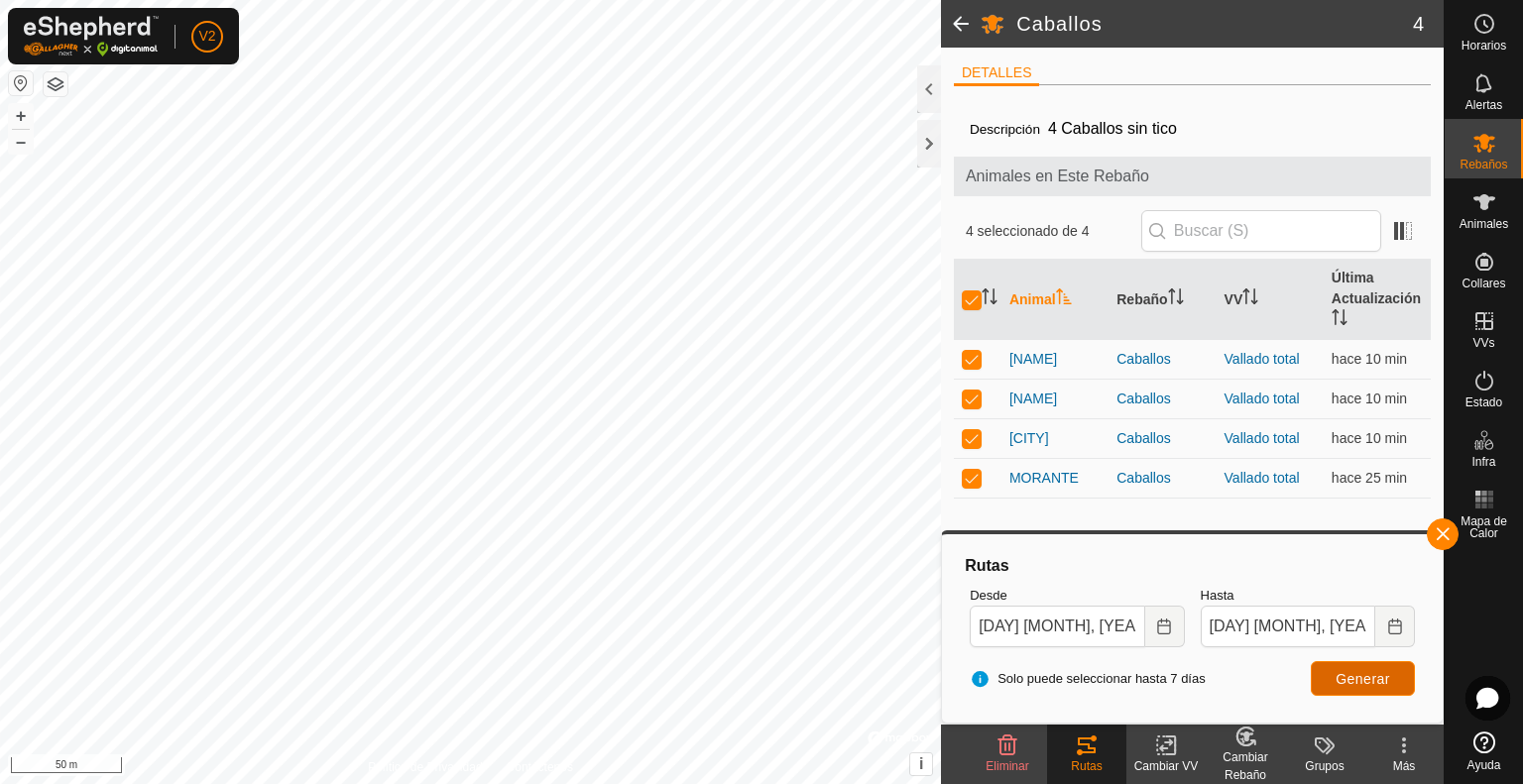 click on "Generar" at bounding box center (1362, 679) 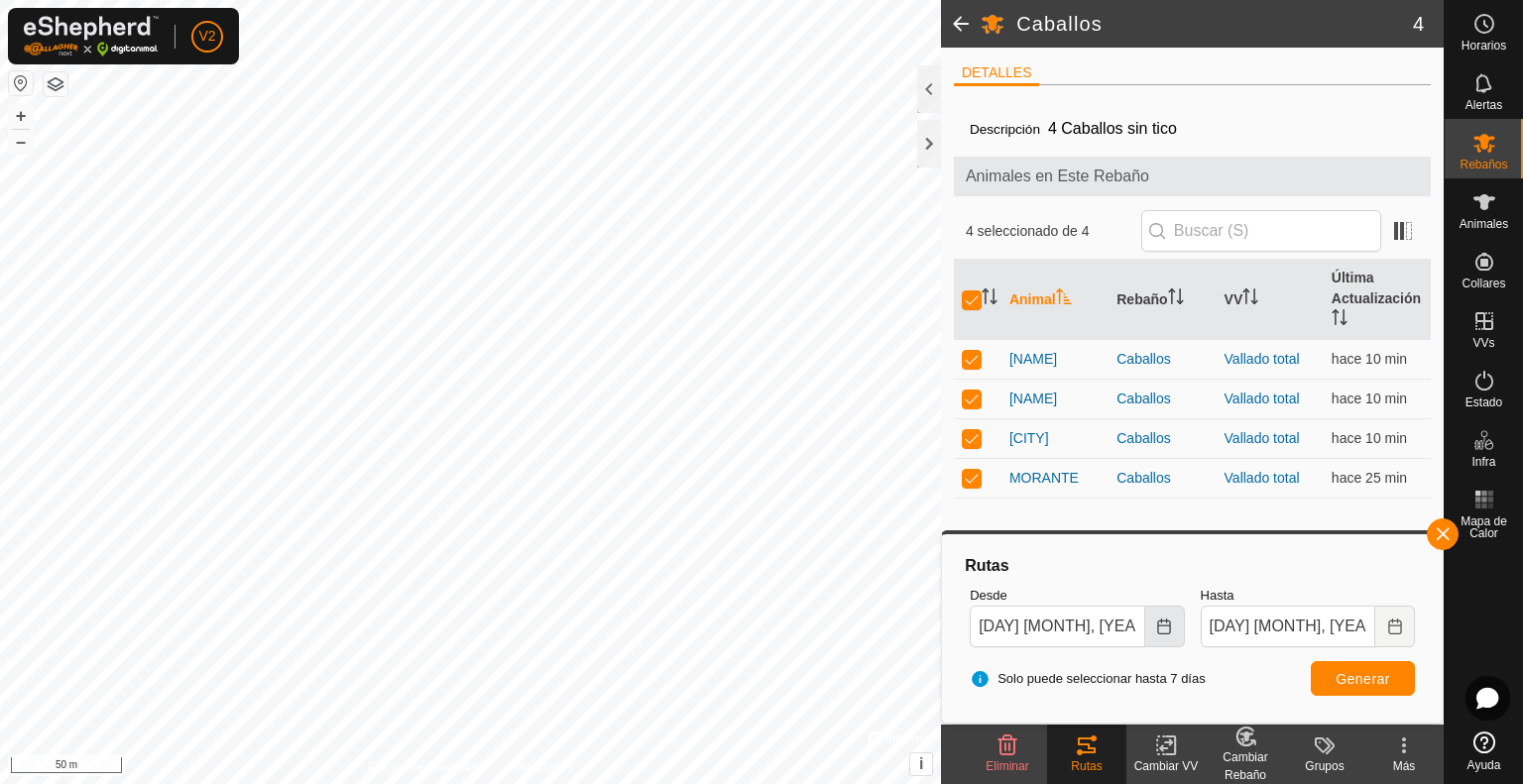 click 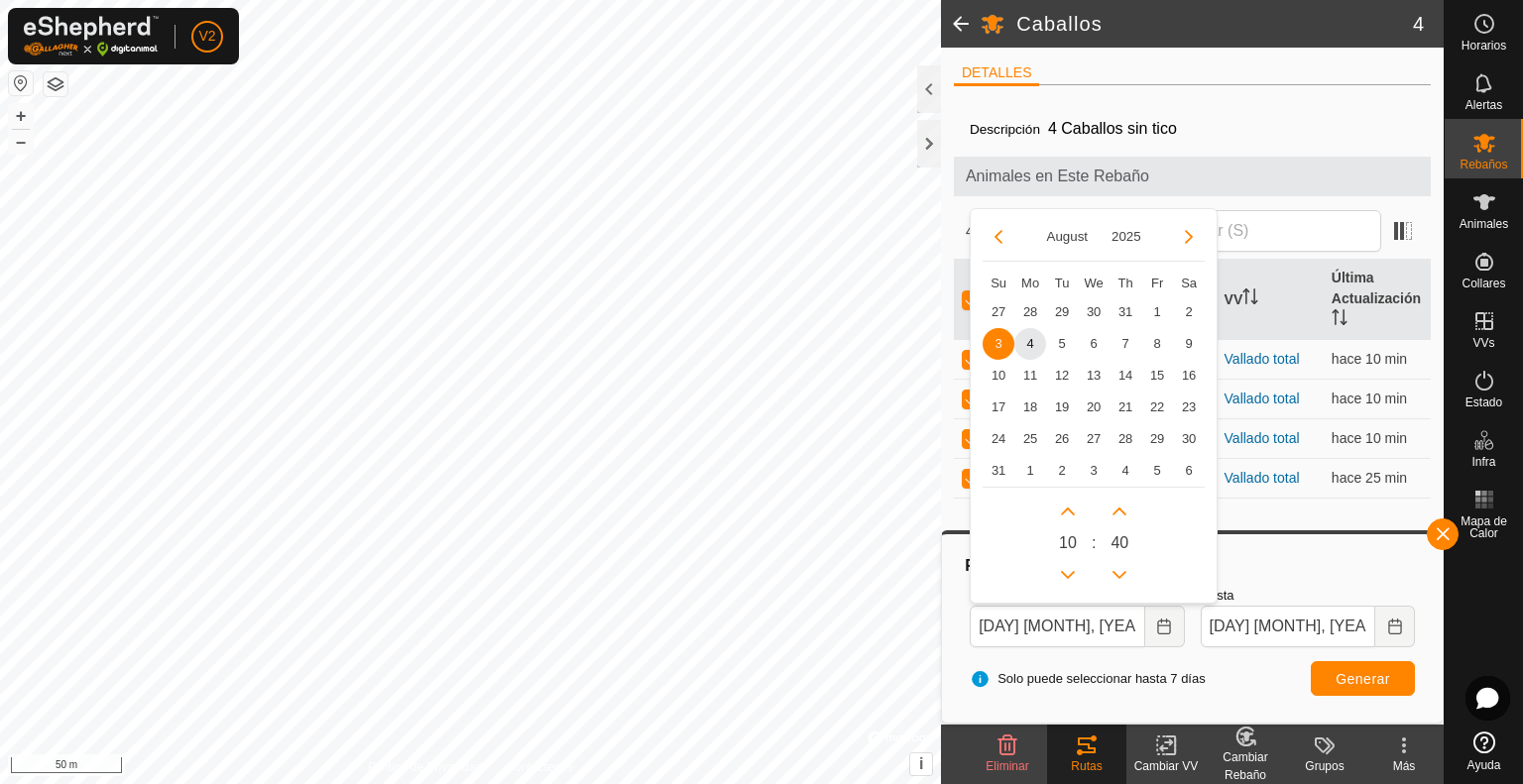 click on "3" at bounding box center [998, 344] 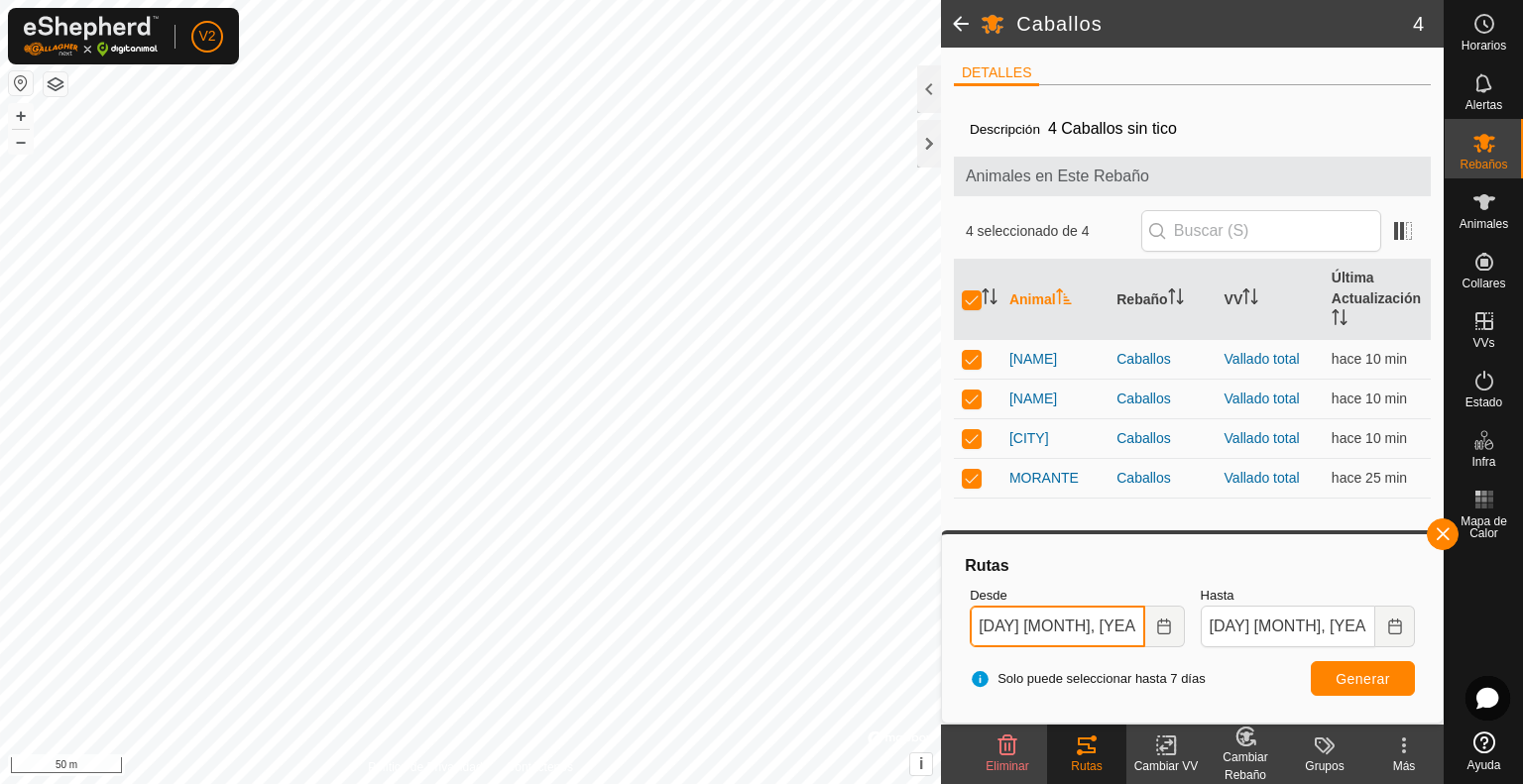 click on "[DAY] [MONTH], [YEAR] [TIME]" at bounding box center (1057, 626) 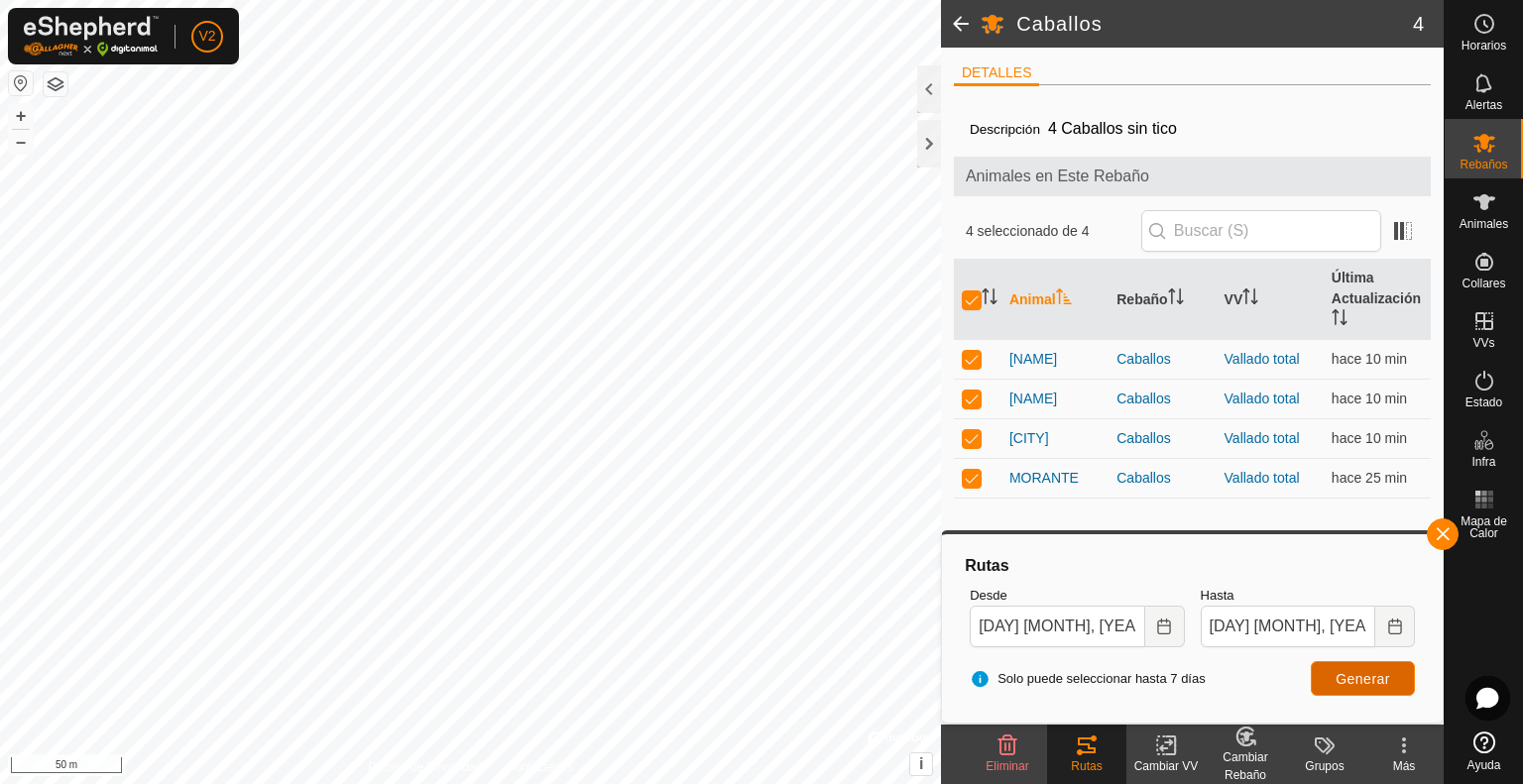 type on "[DAY] [MONTH], [YEAR] [TIME]" 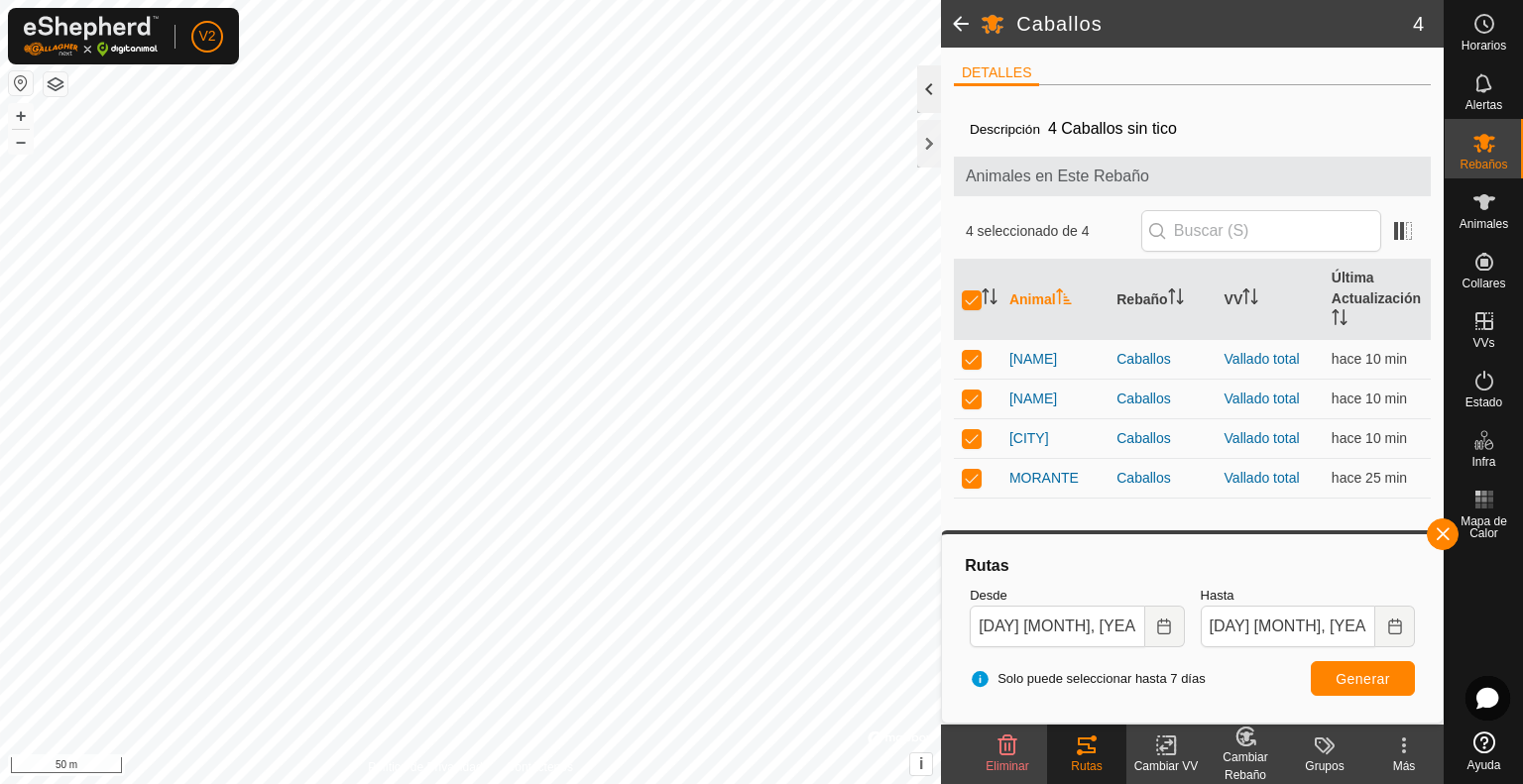 click 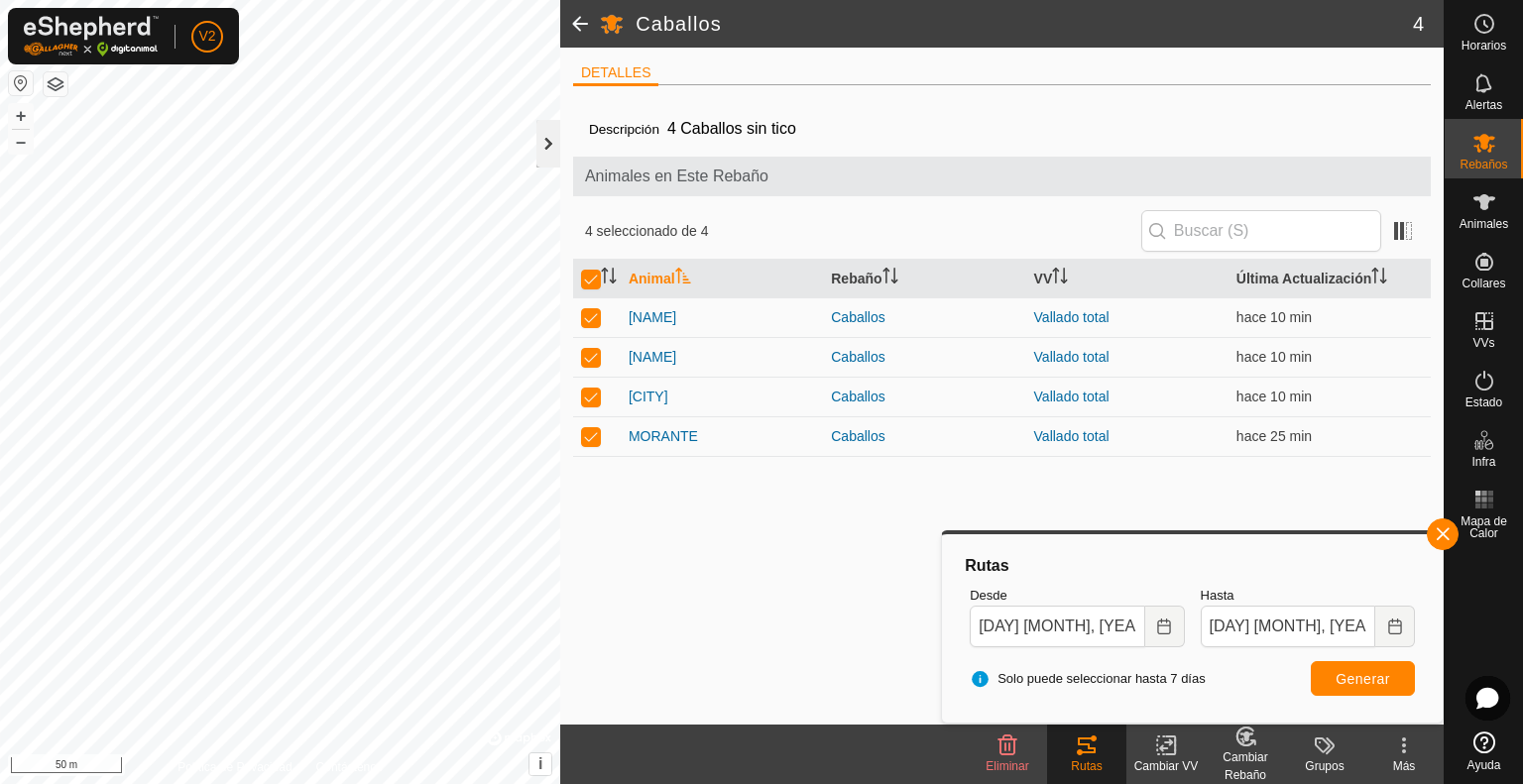click 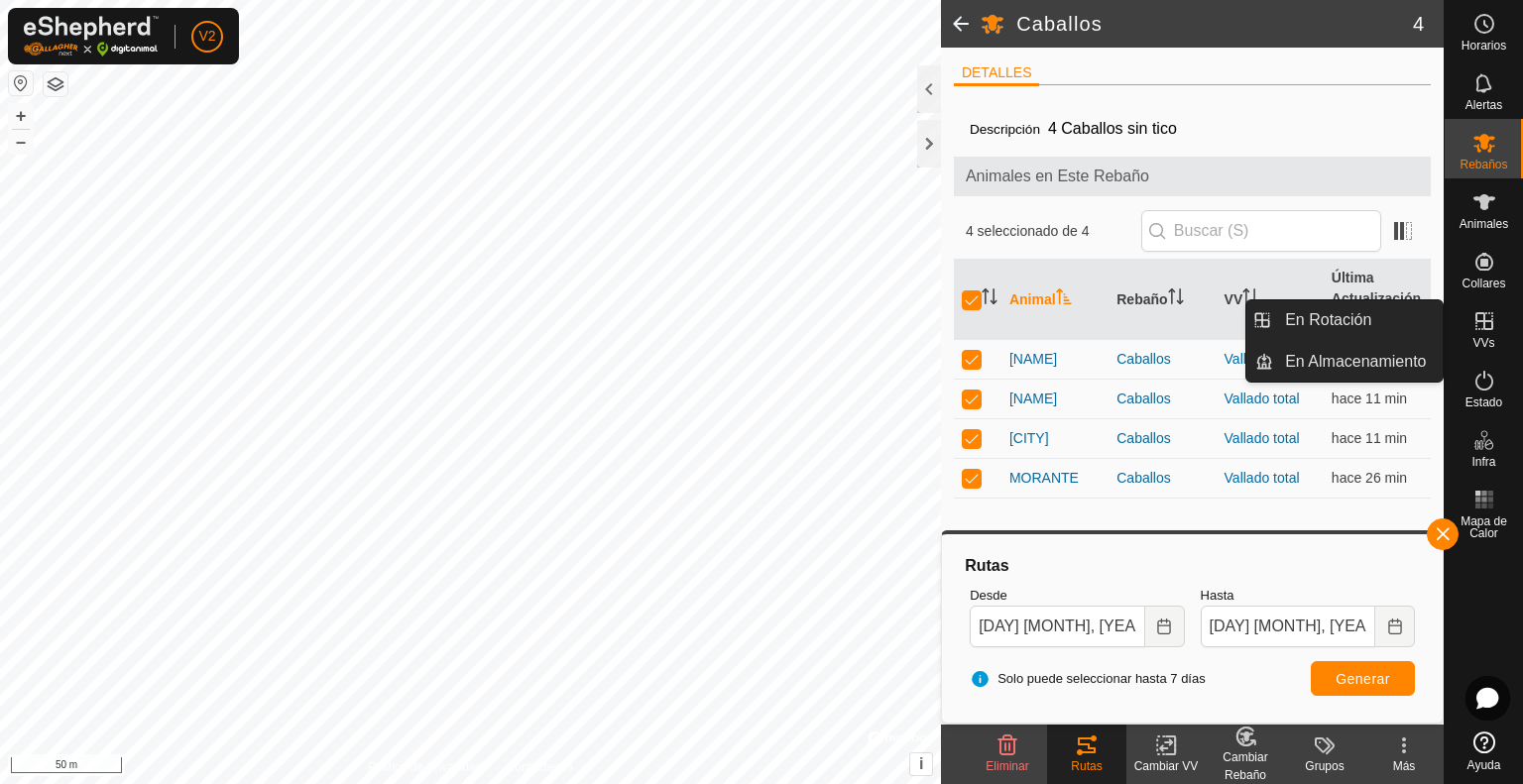 click 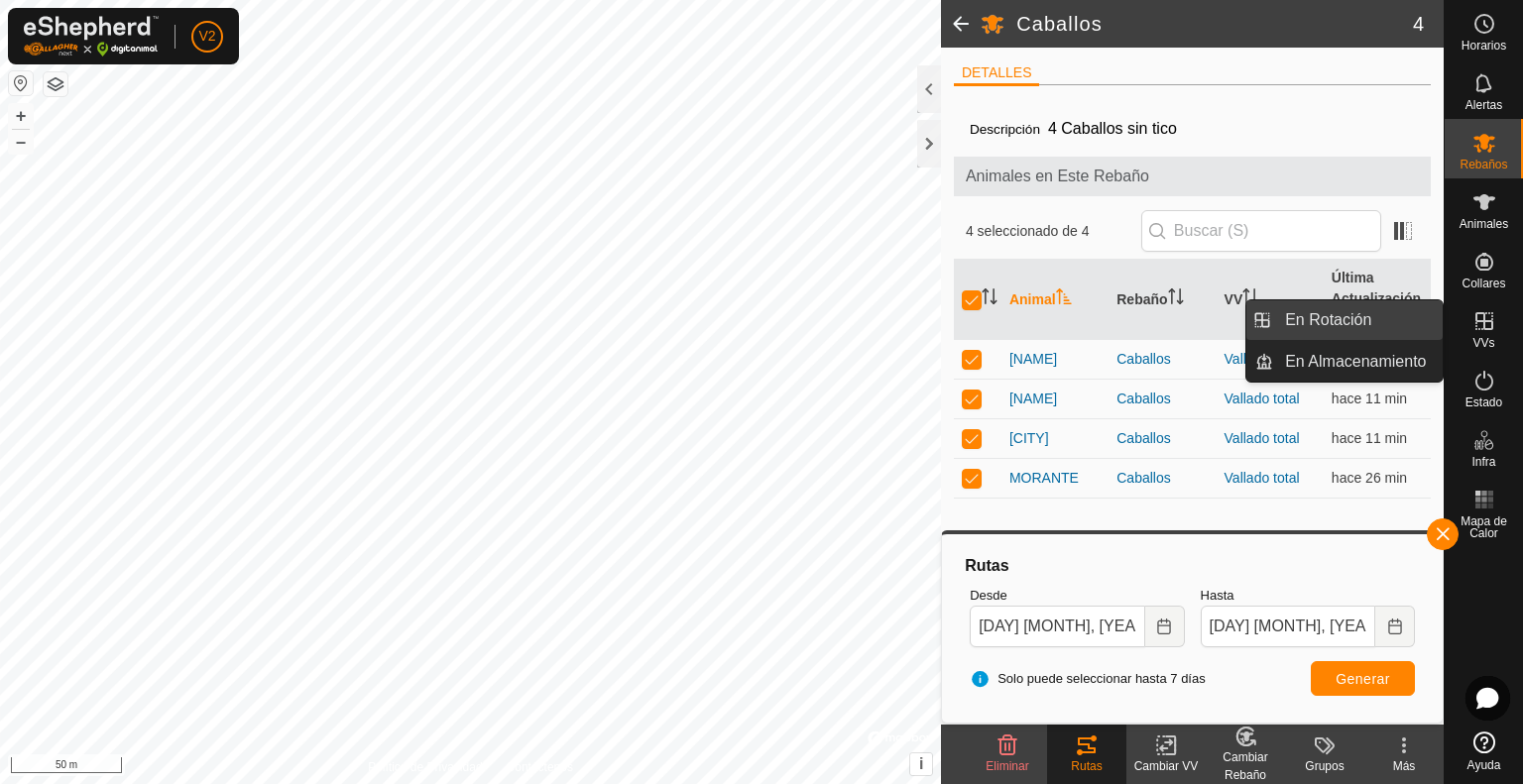 click on "En Rotación" at bounding box center [1357, 320] 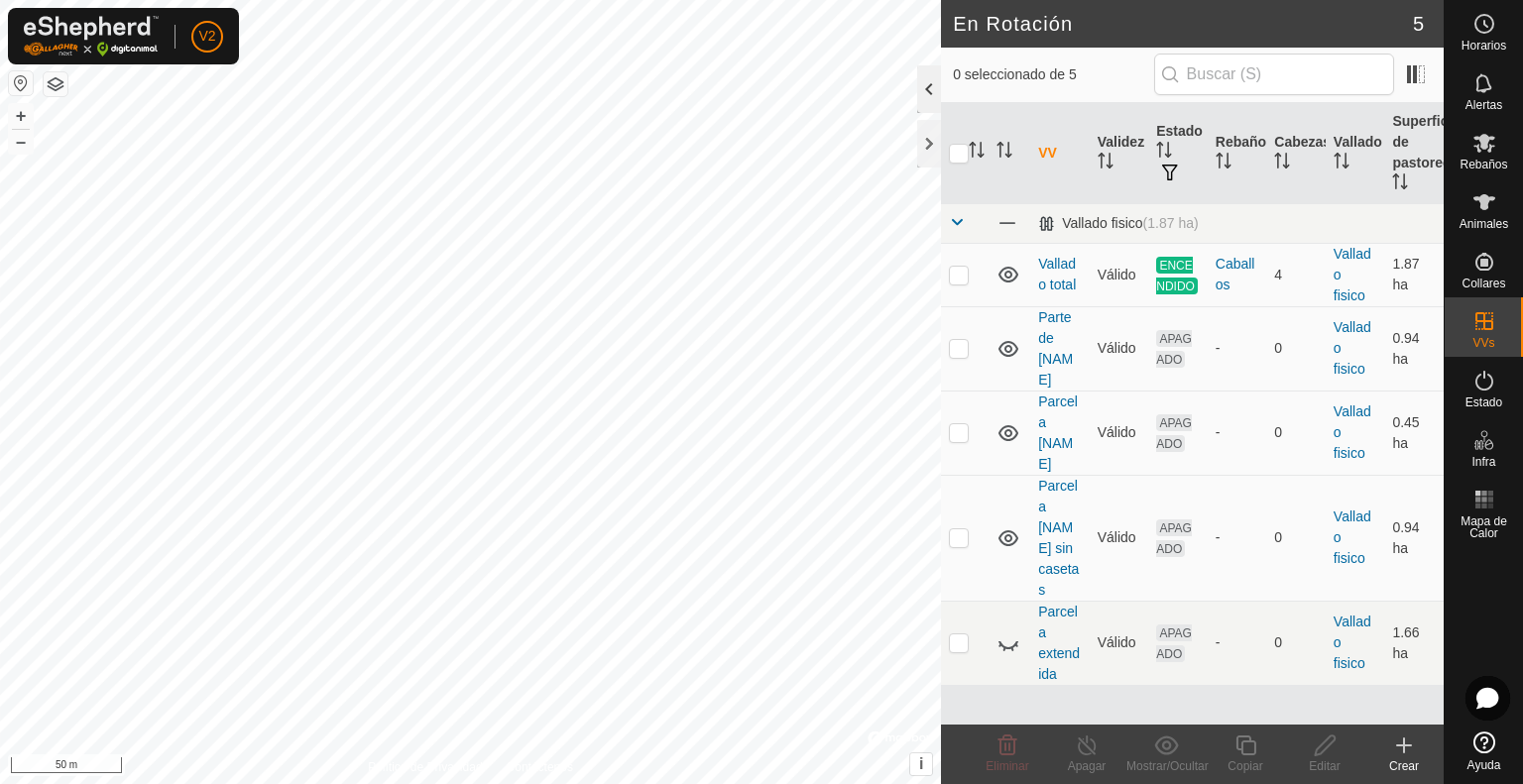 click 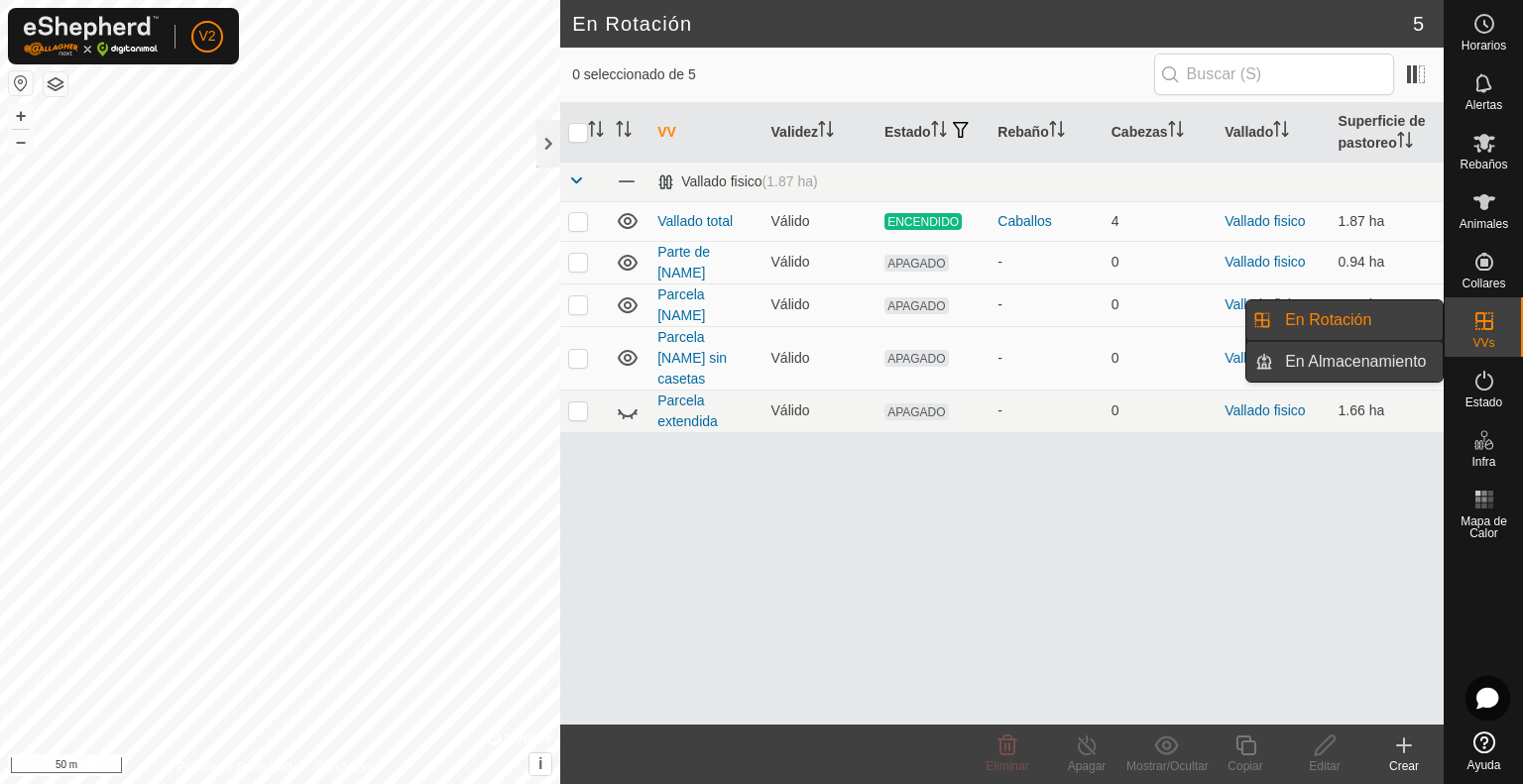 click on "En Almacenamiento" at bounding box center (1357, 362) 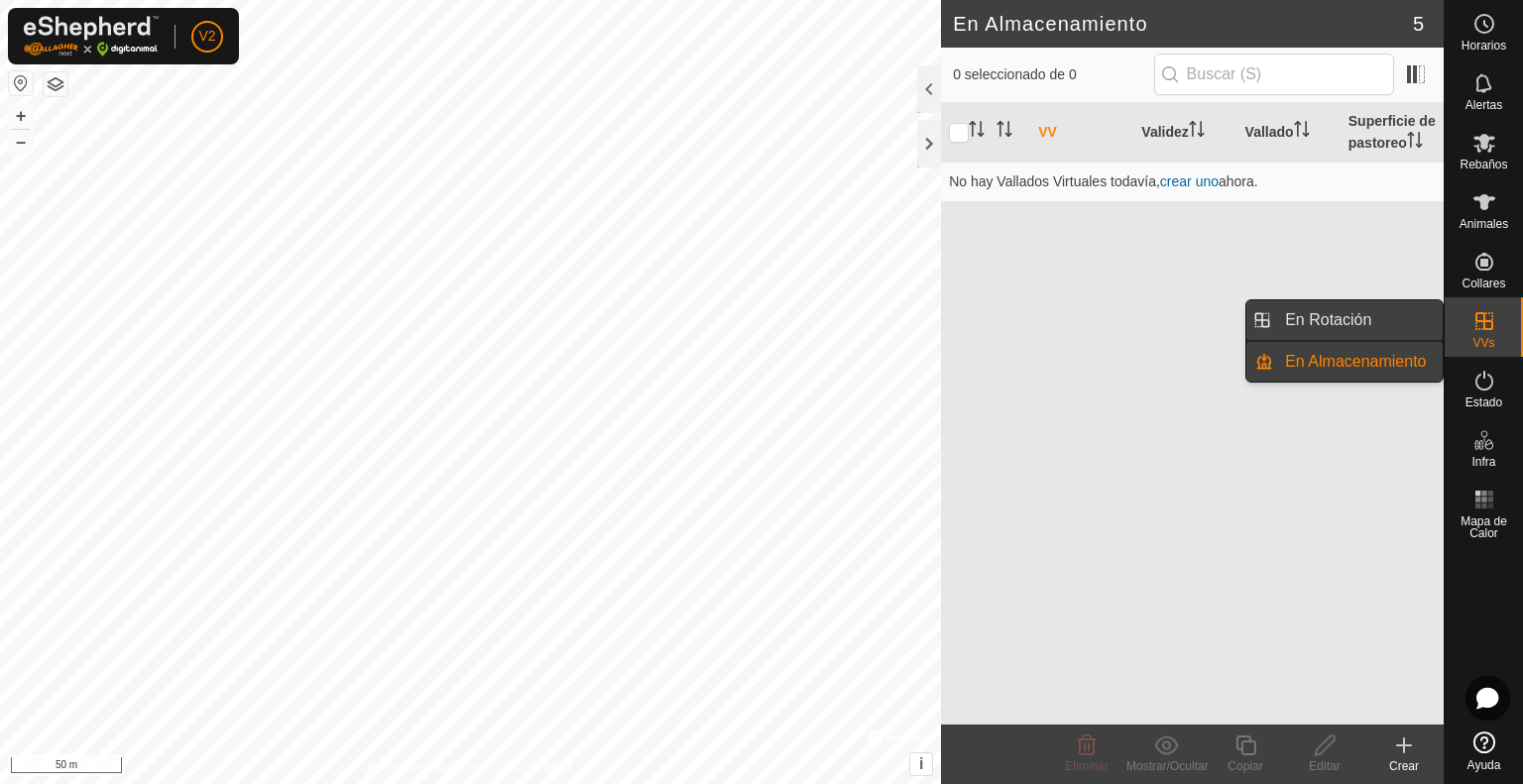 click on "En Rotación" at bounding box center [1357, 320] 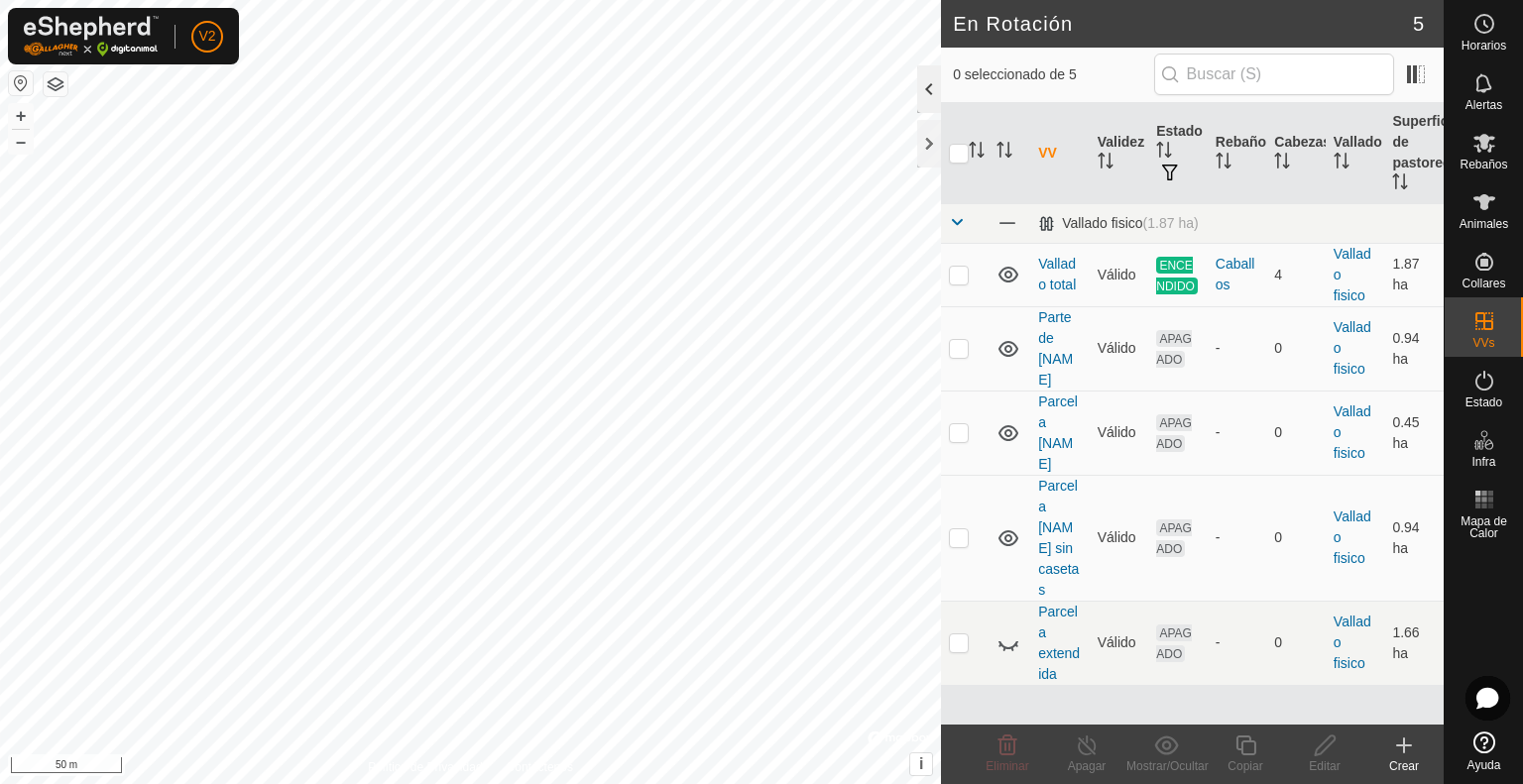 click 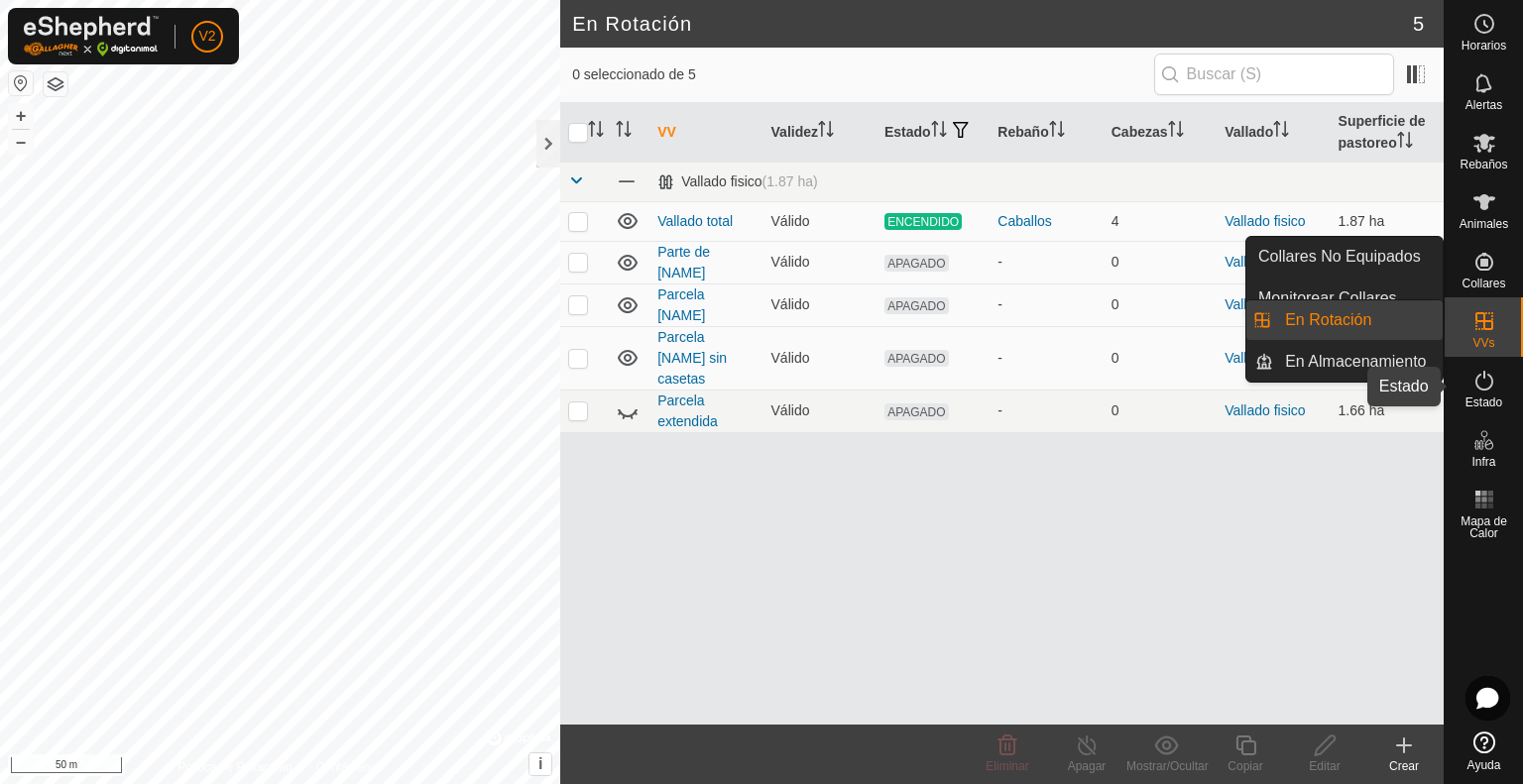 click 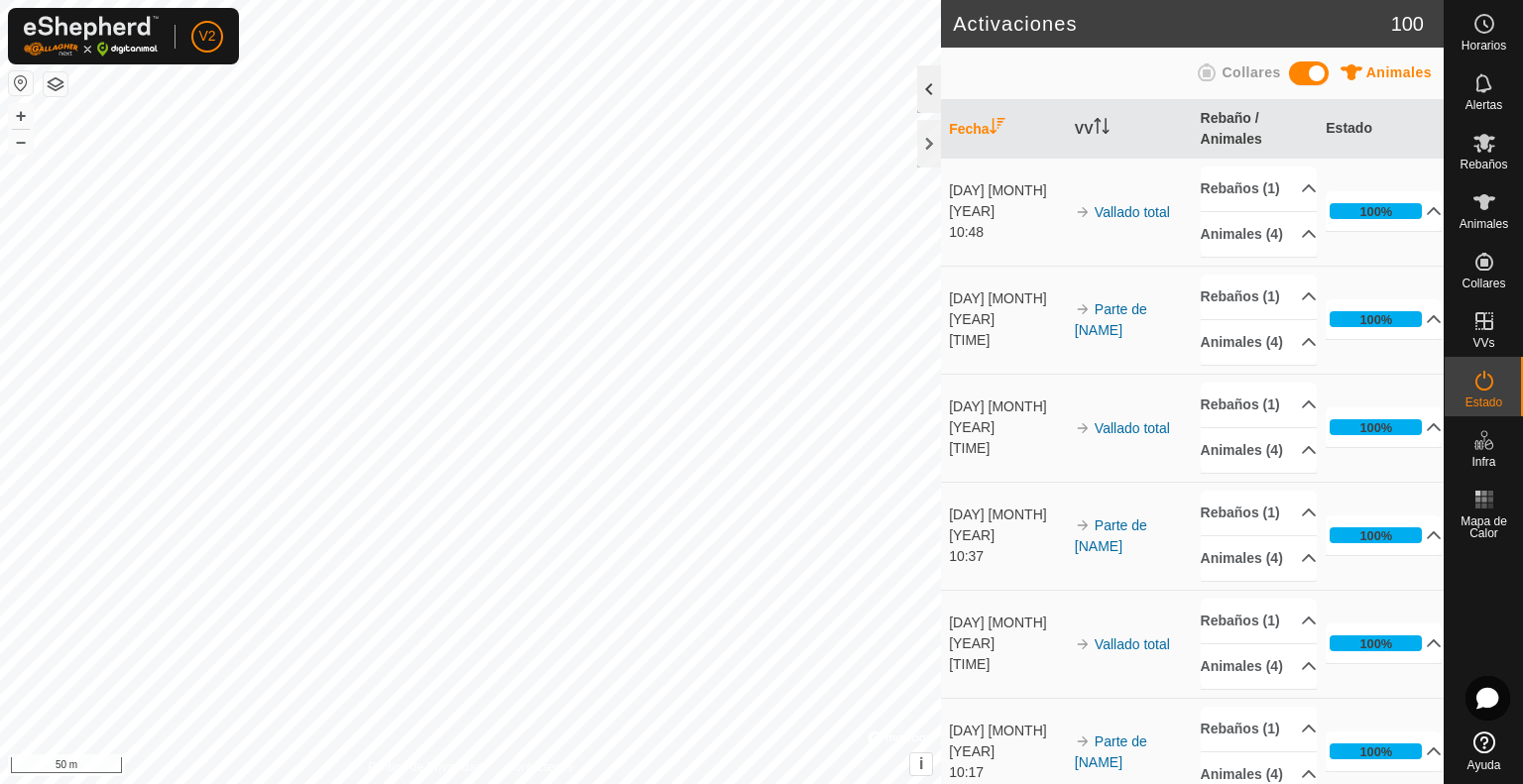 click 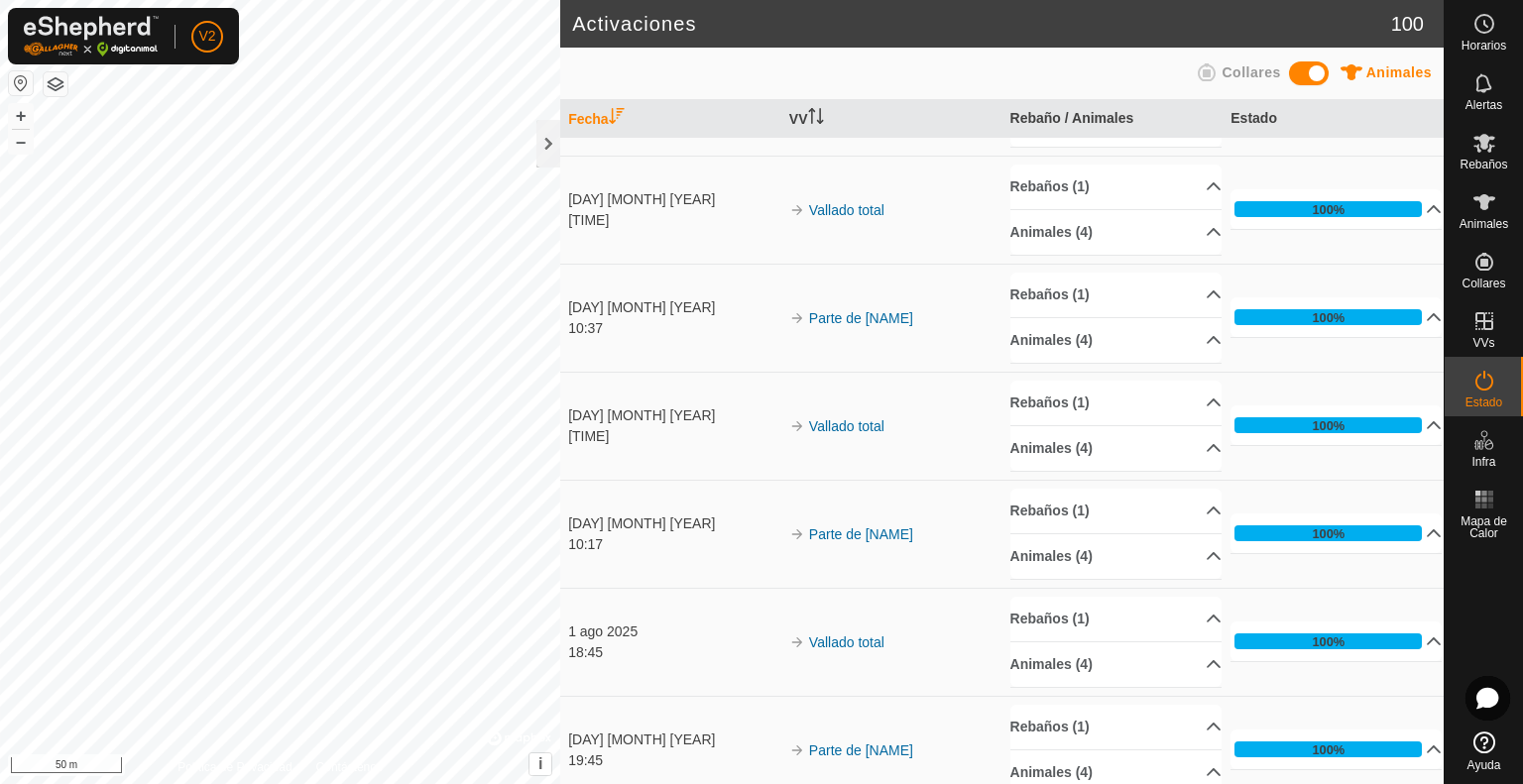 scroll, scrollTop: 0, scrollLeft: 0, axis: both 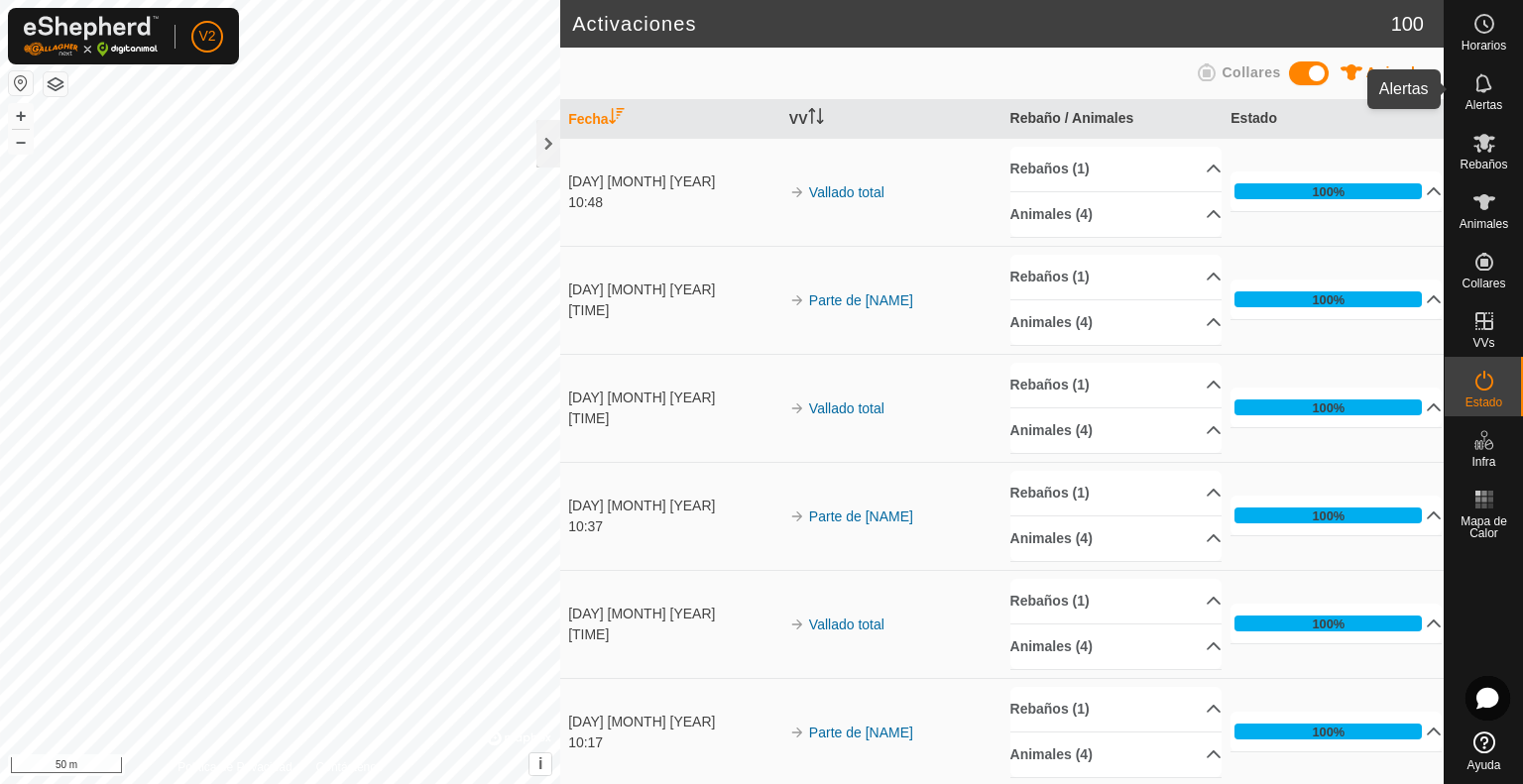 click 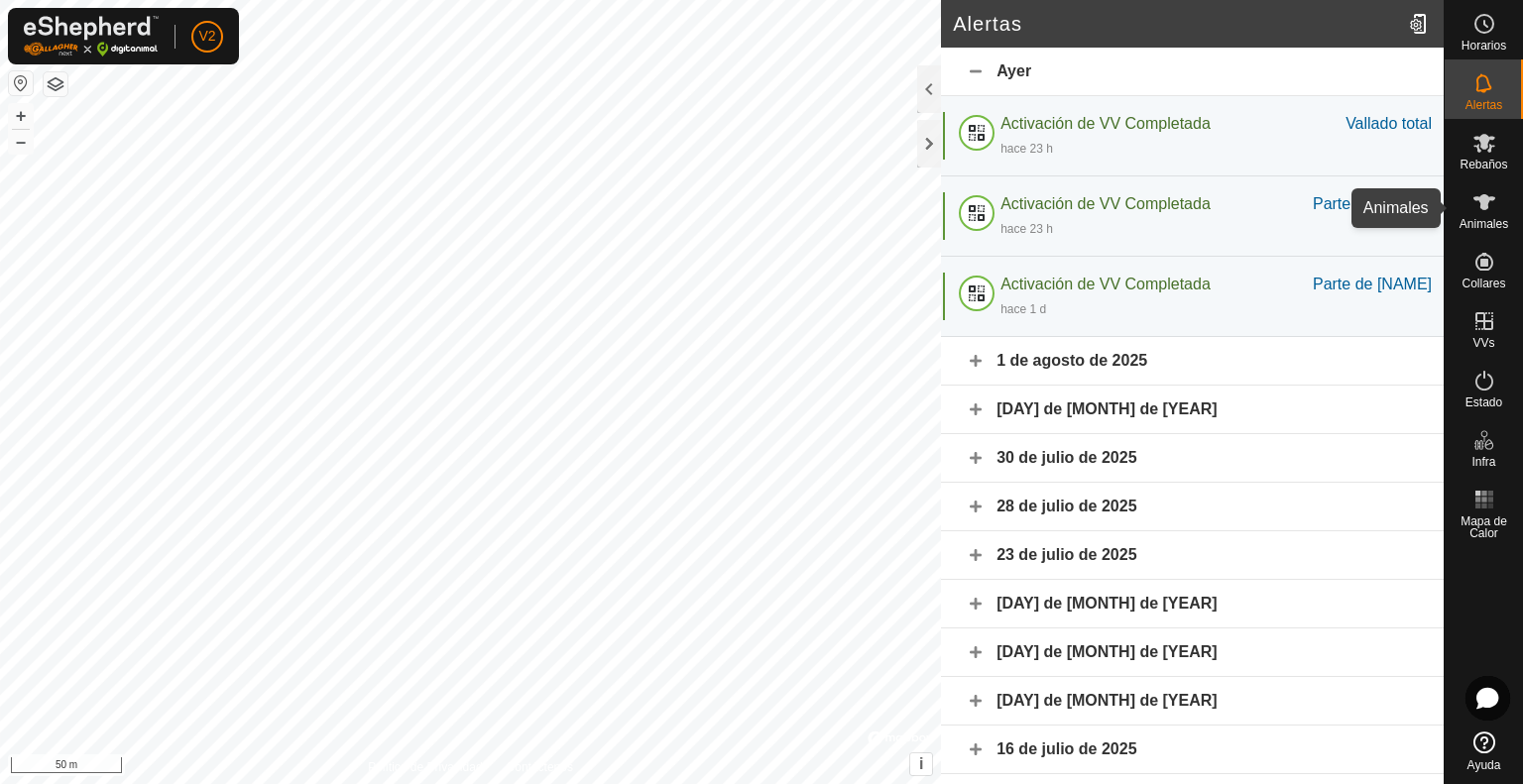 click 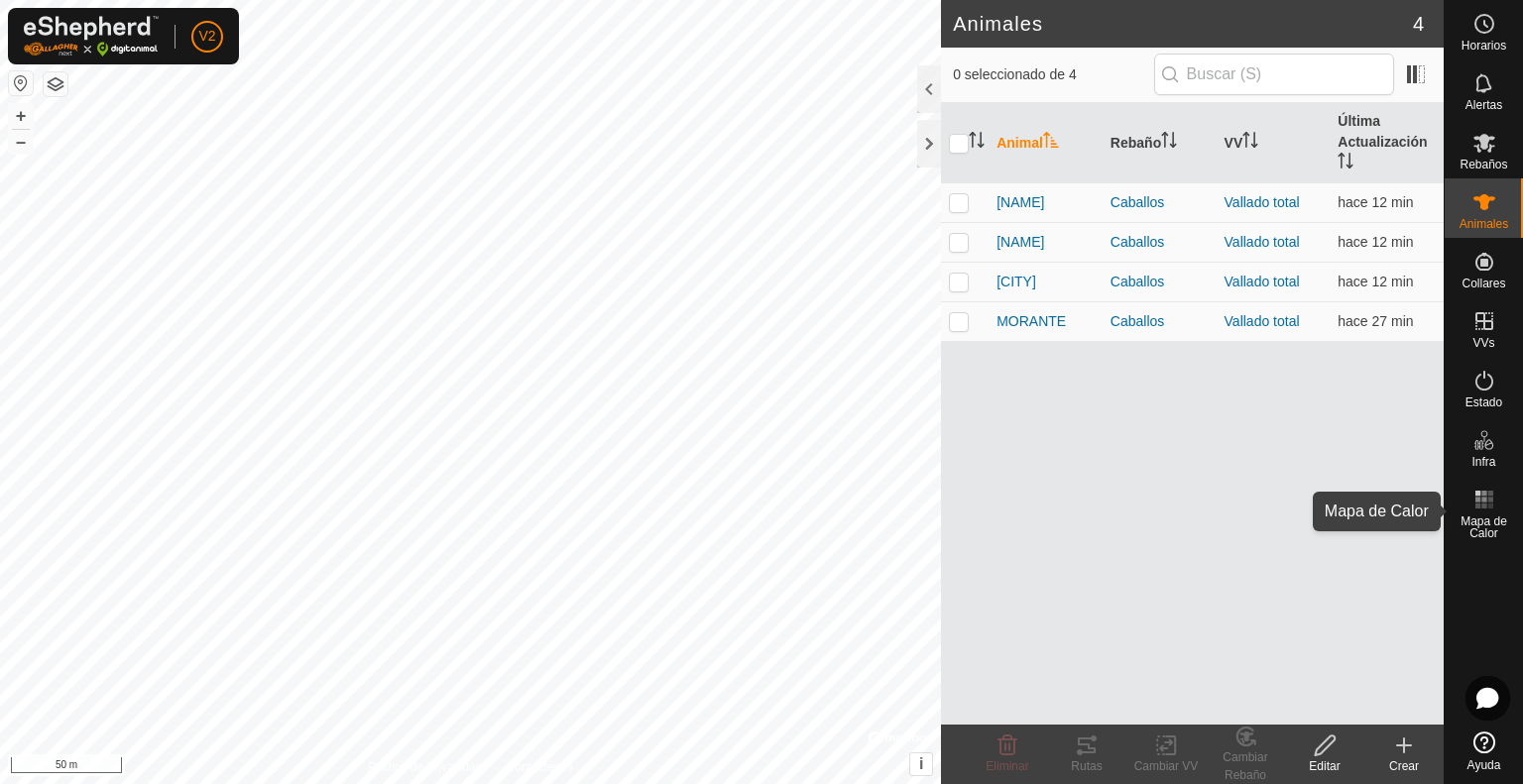 click 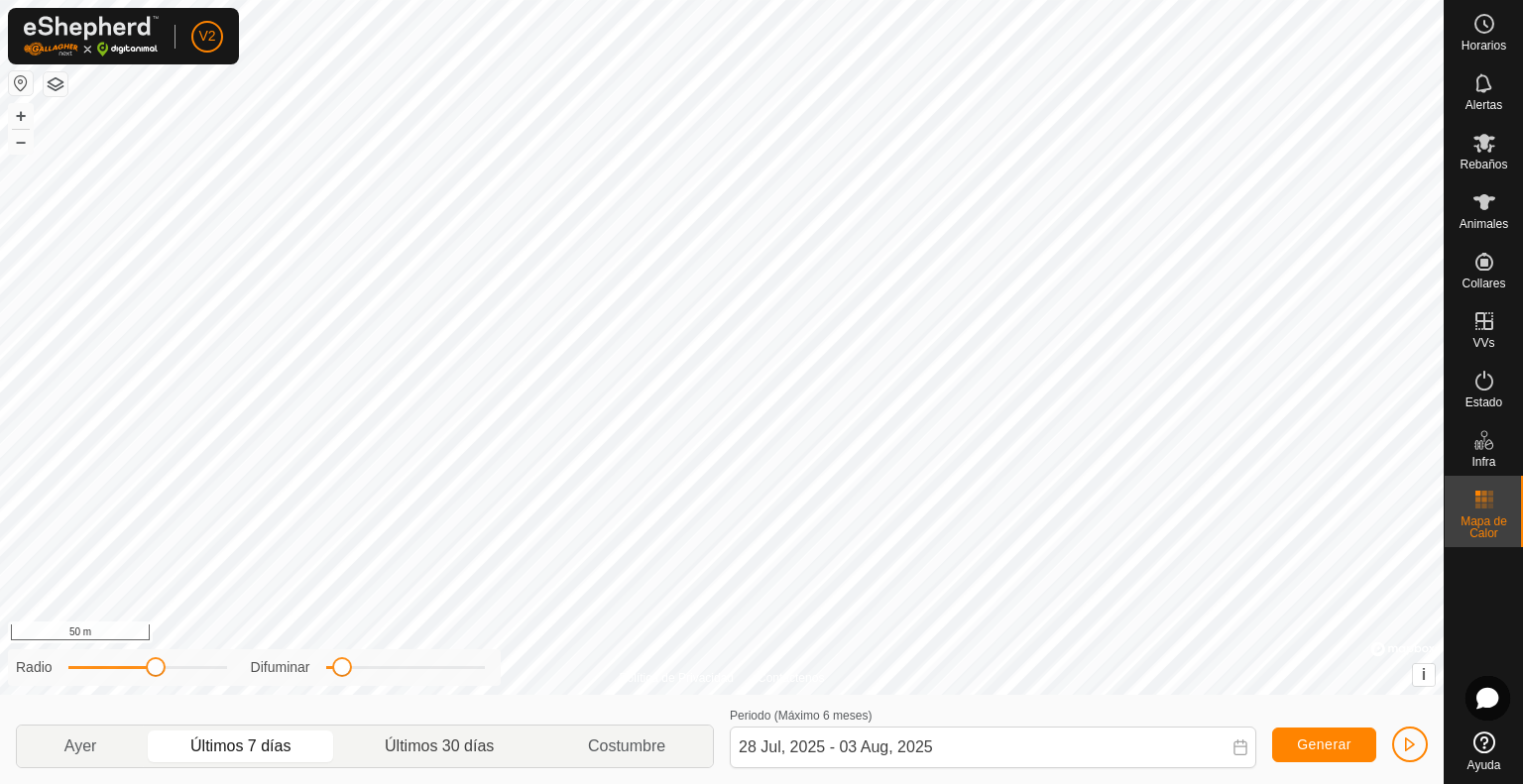 click on "Últimos 30 días" 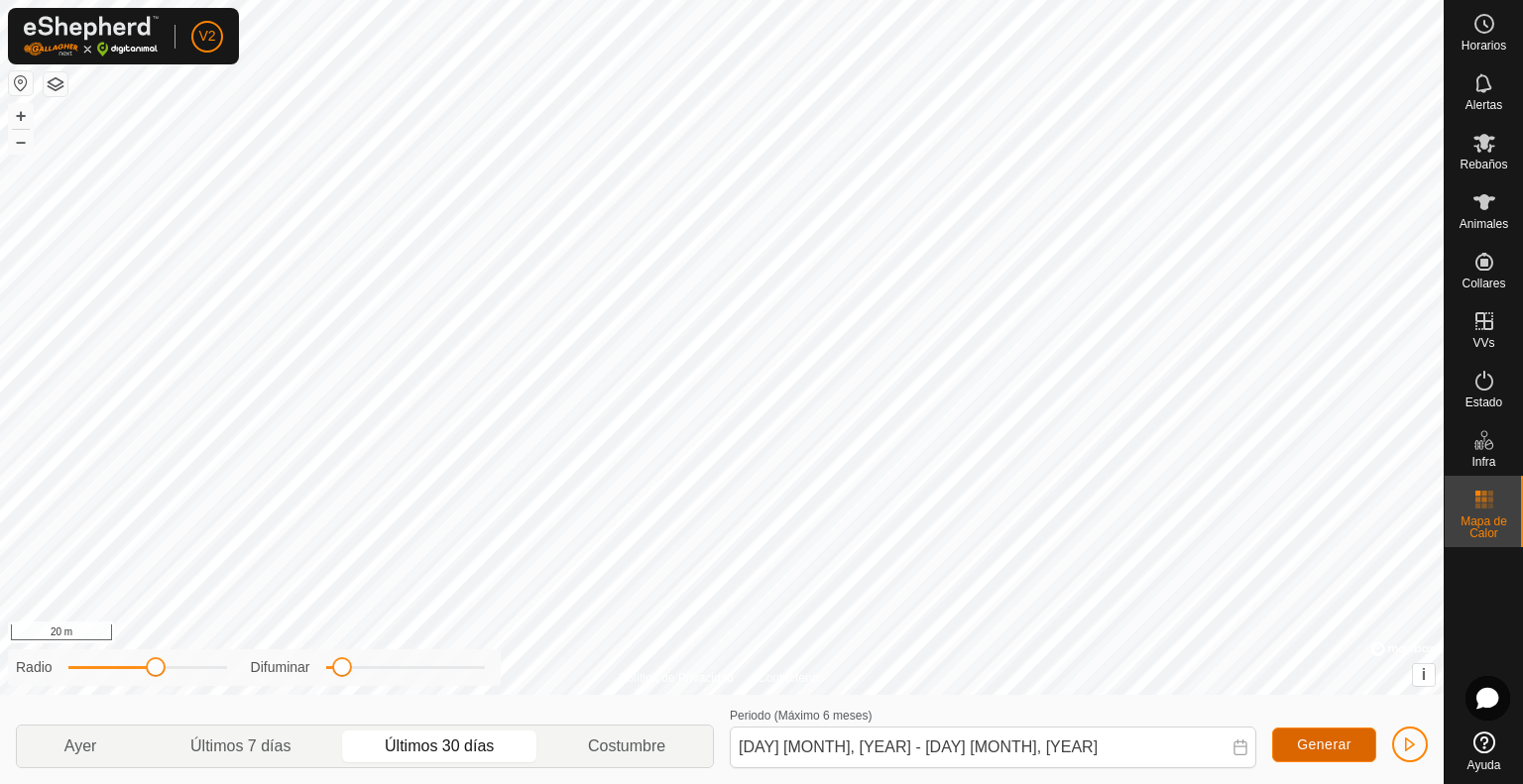 click on "Generar" 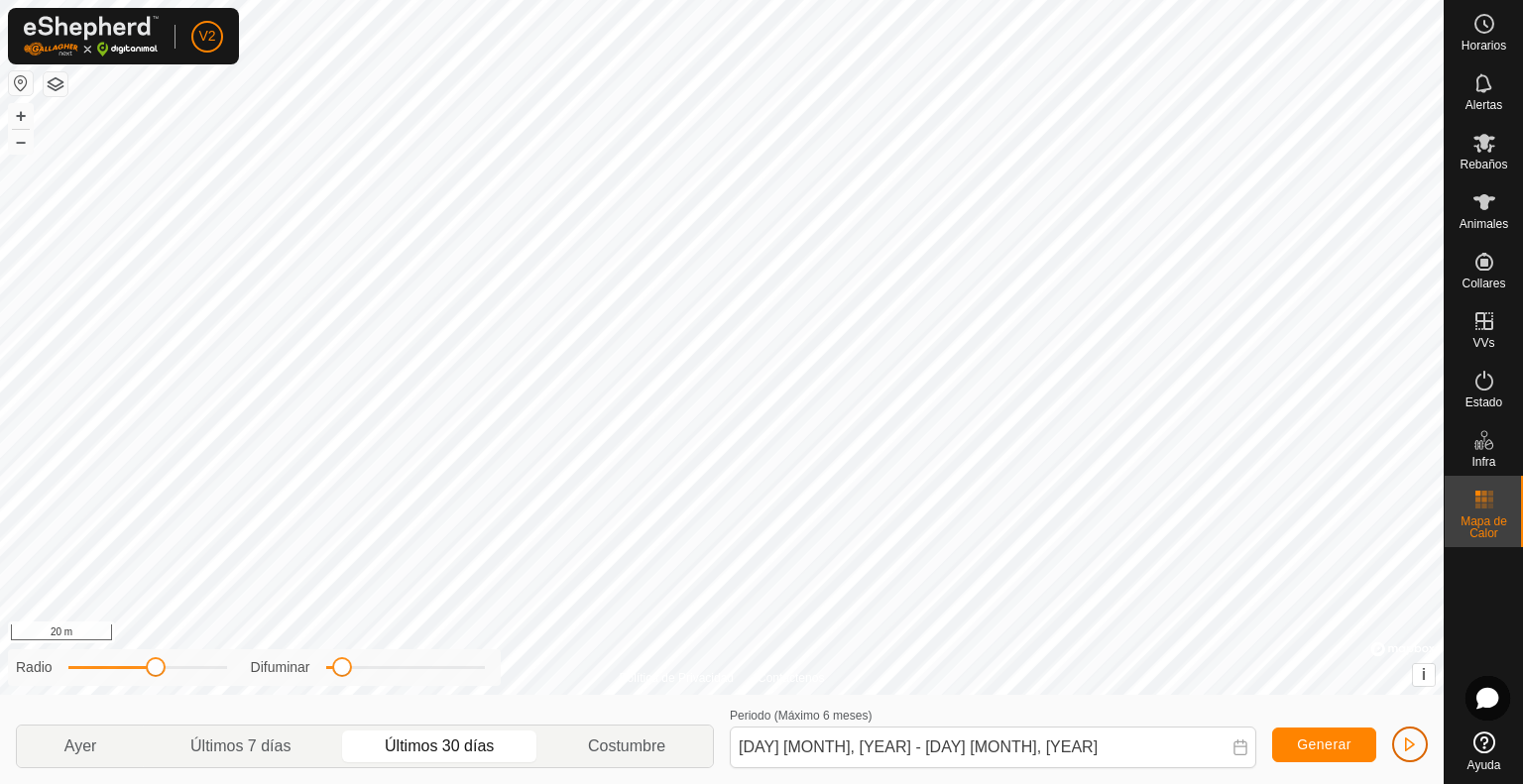 click 